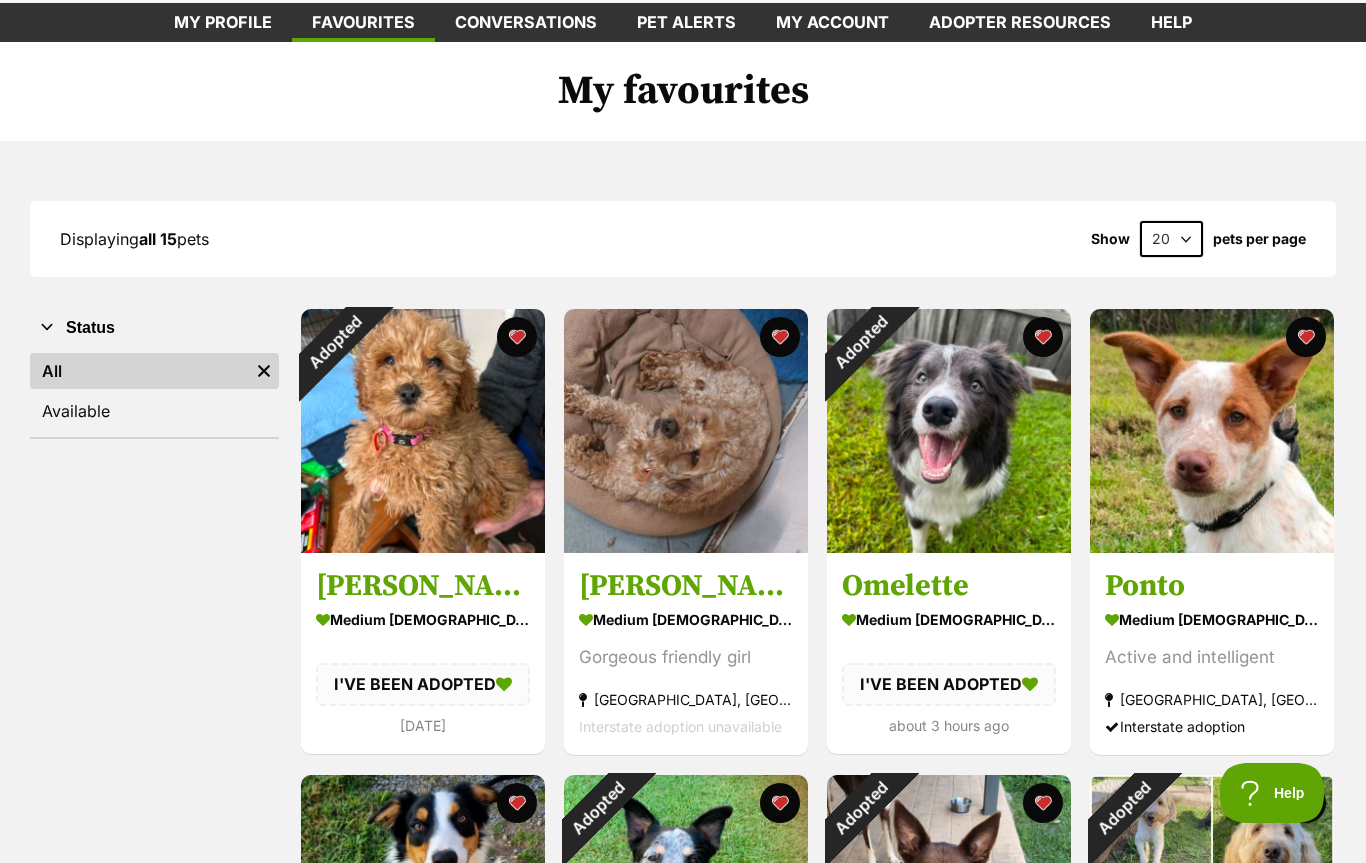 scroll, scrollTop: 0, scrollLeft: 0, axis: both 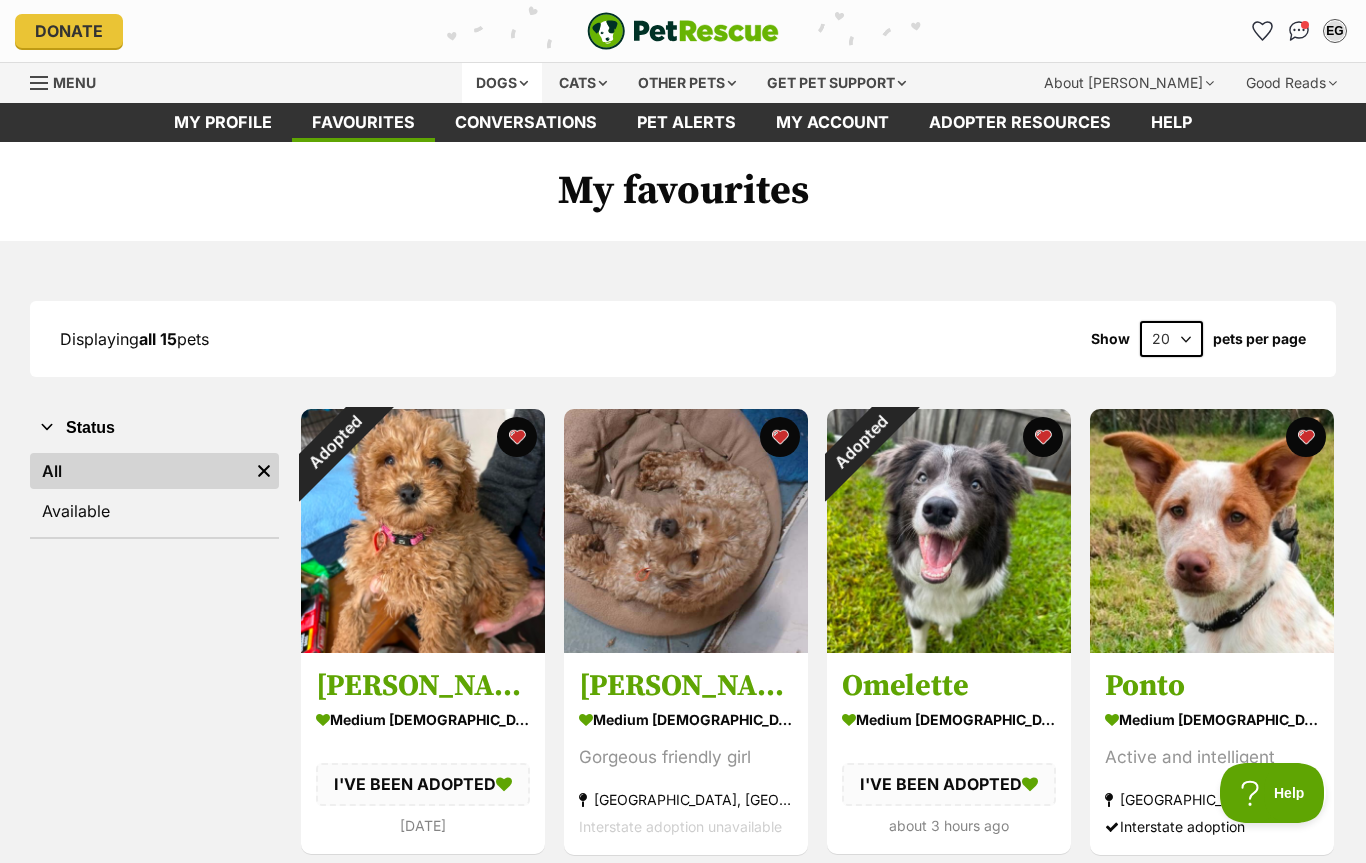 click on "Dogs" at bounding box center [502, 83] 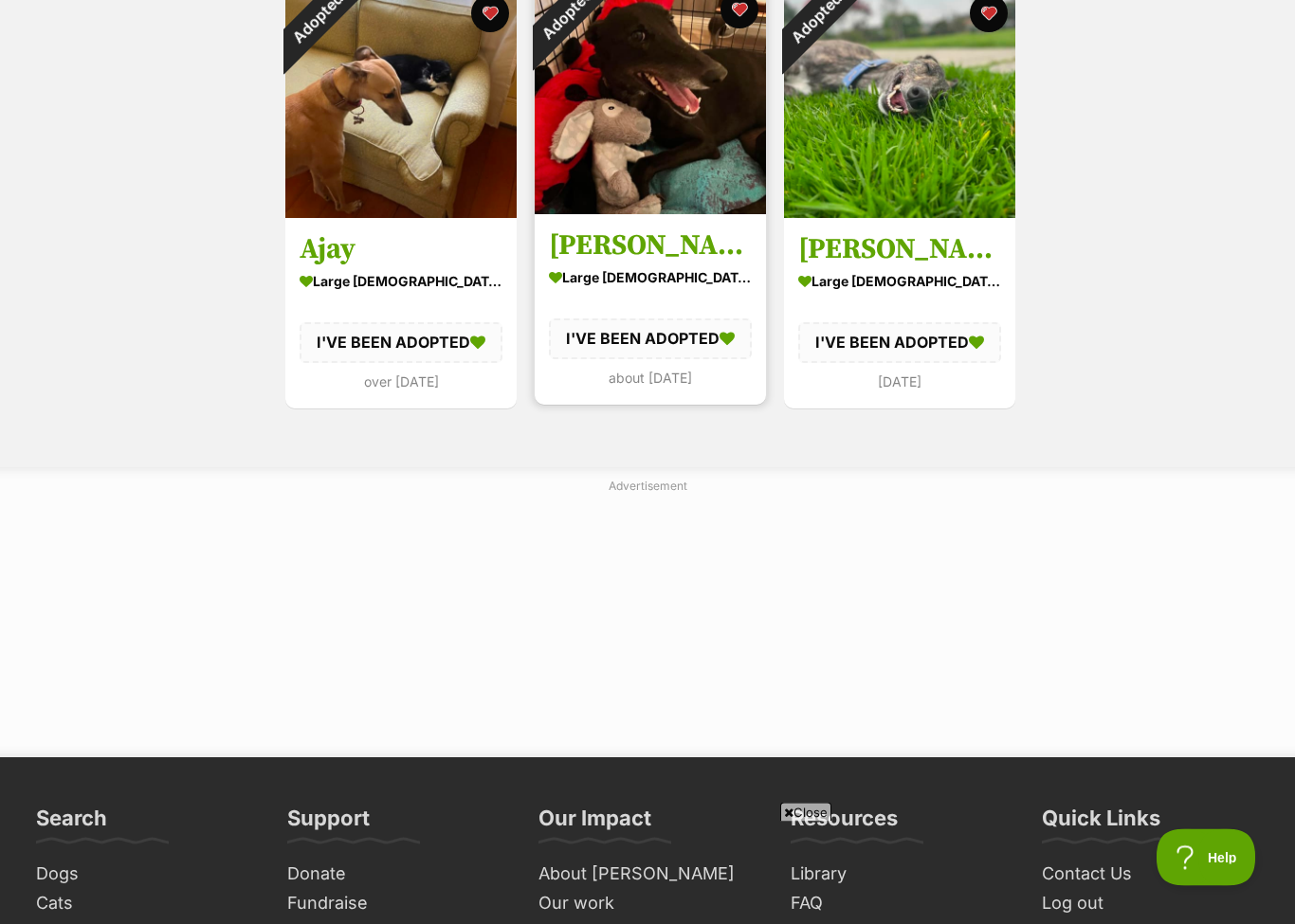 scroll, scrollTop: 1740, scrollLeft: 0, axis: vertical 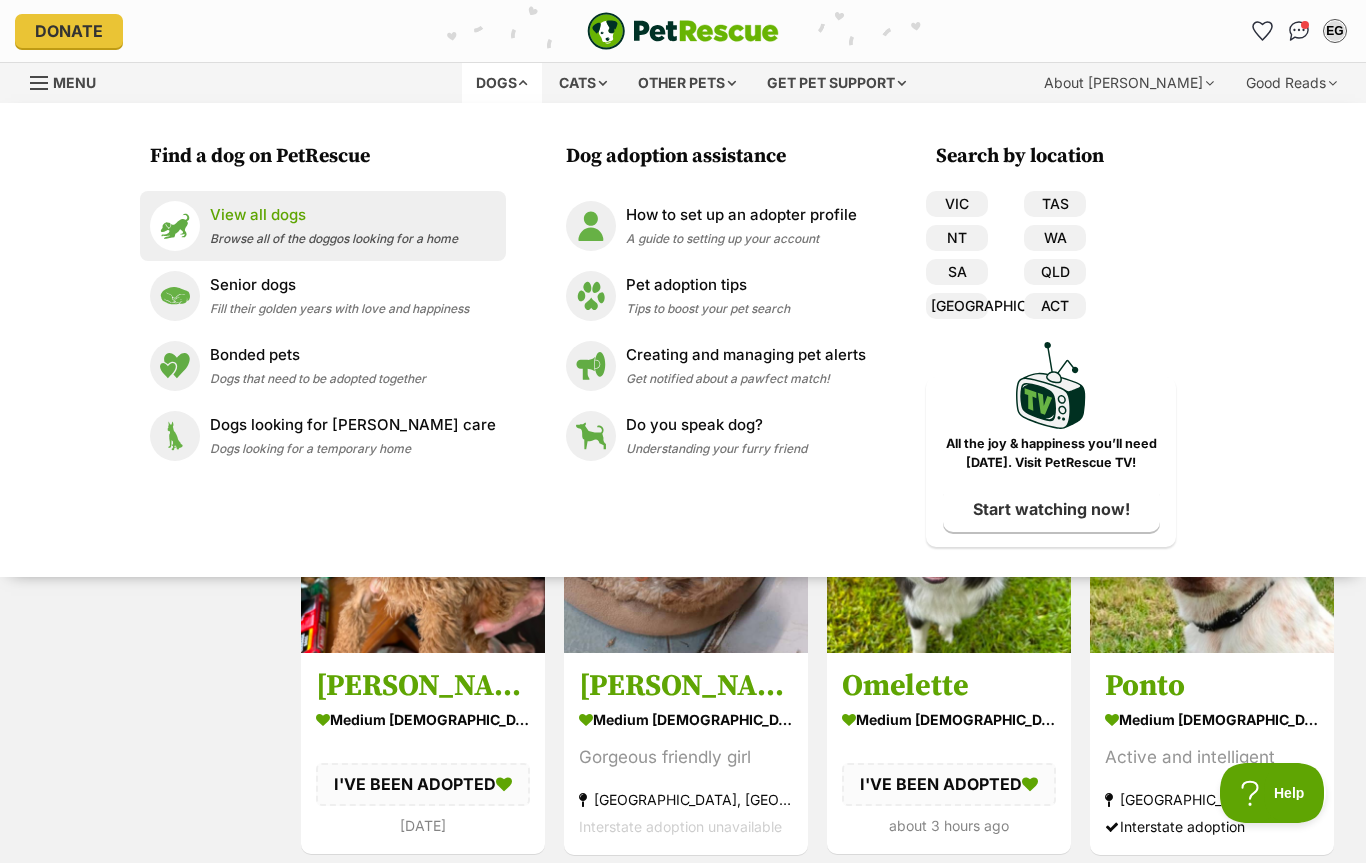 click on "View all dogs
Browse all of the doggos looking for a home" at bounding box center [334, 225] 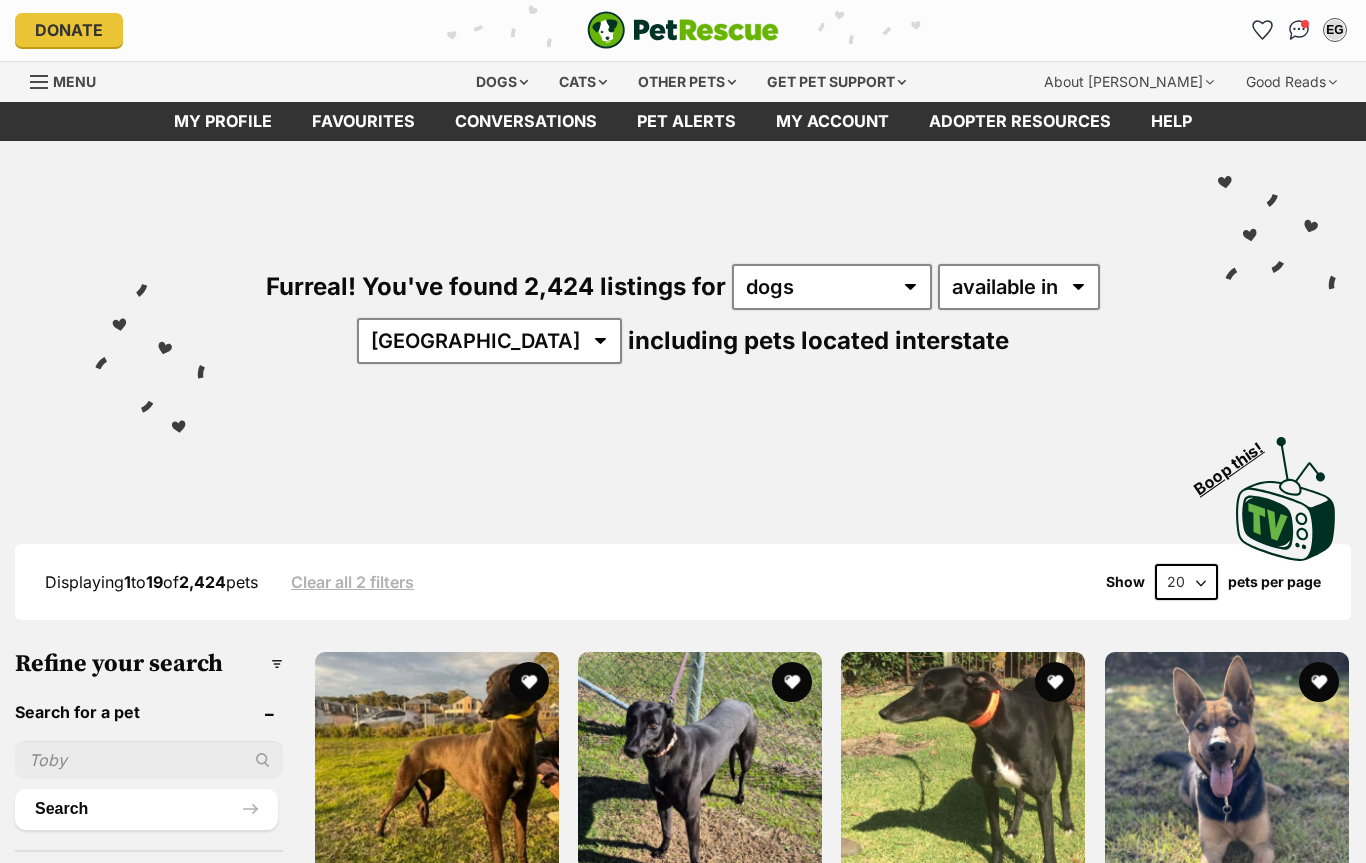 scroll, scrollTop: 0, scrollLeft: 0, axis: both 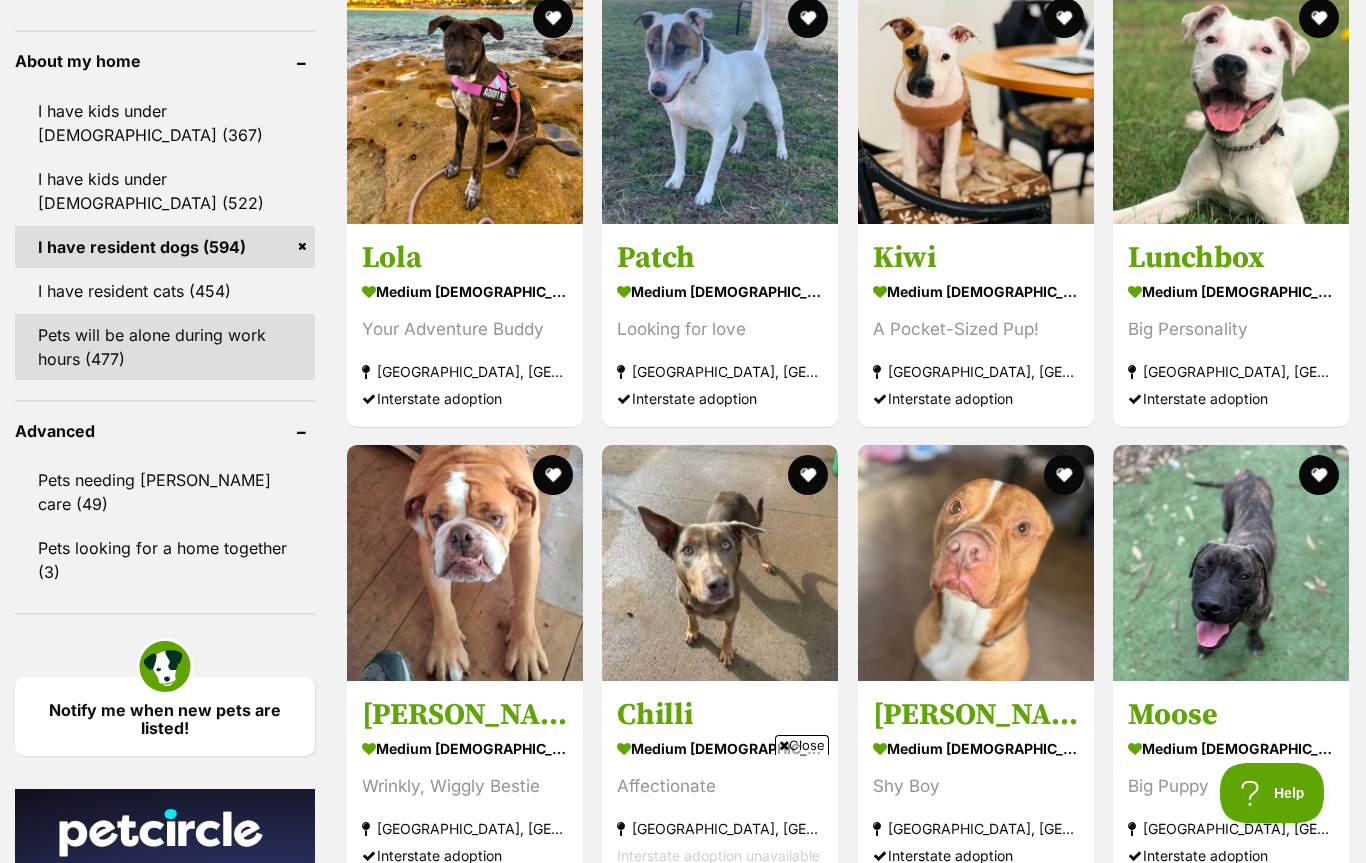 click on "Pets will be alone during work hours (477)" at bounding box center (165, 347) 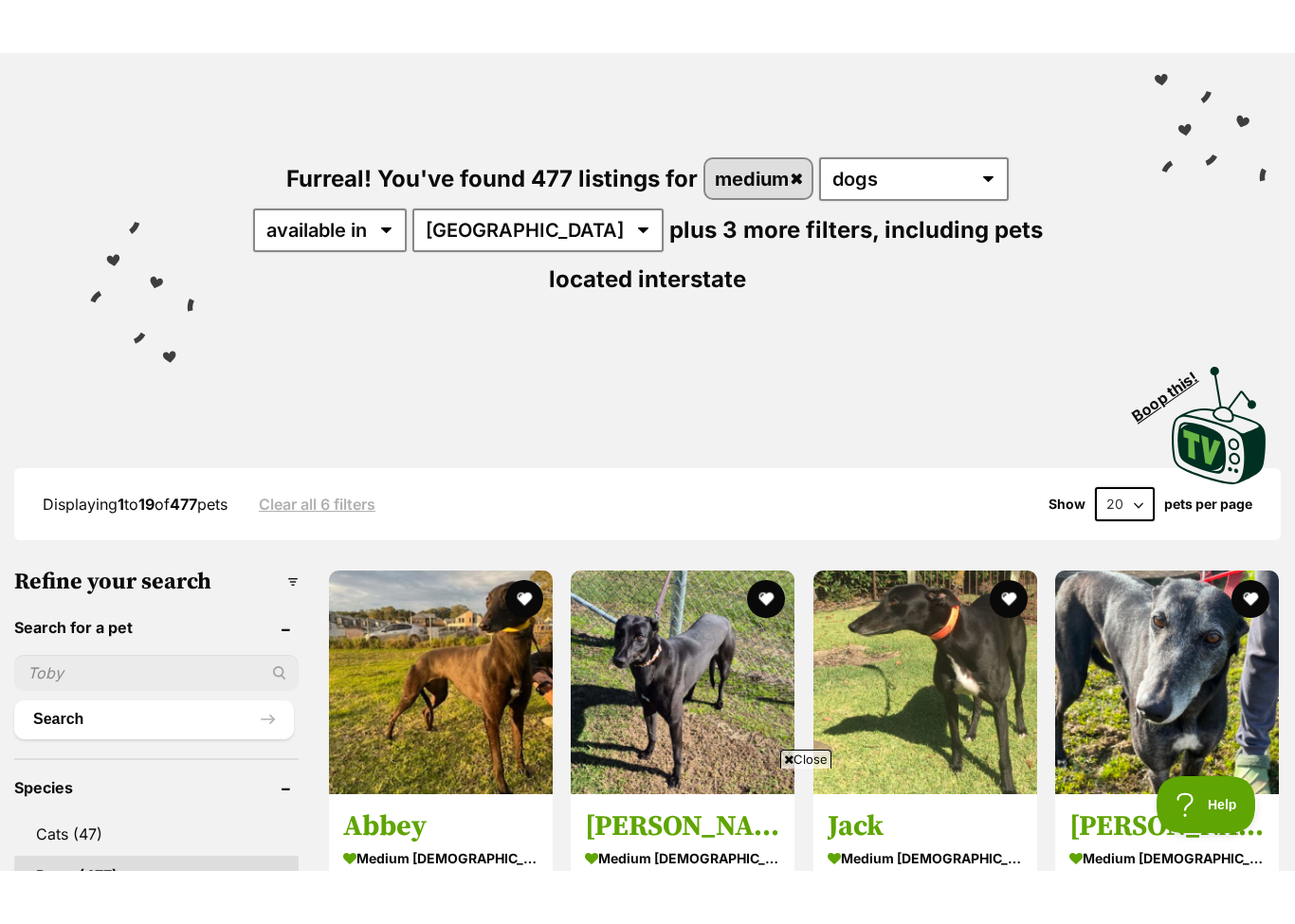 scroll, scrollTop: 0, scrollLeft: 0, axis: both 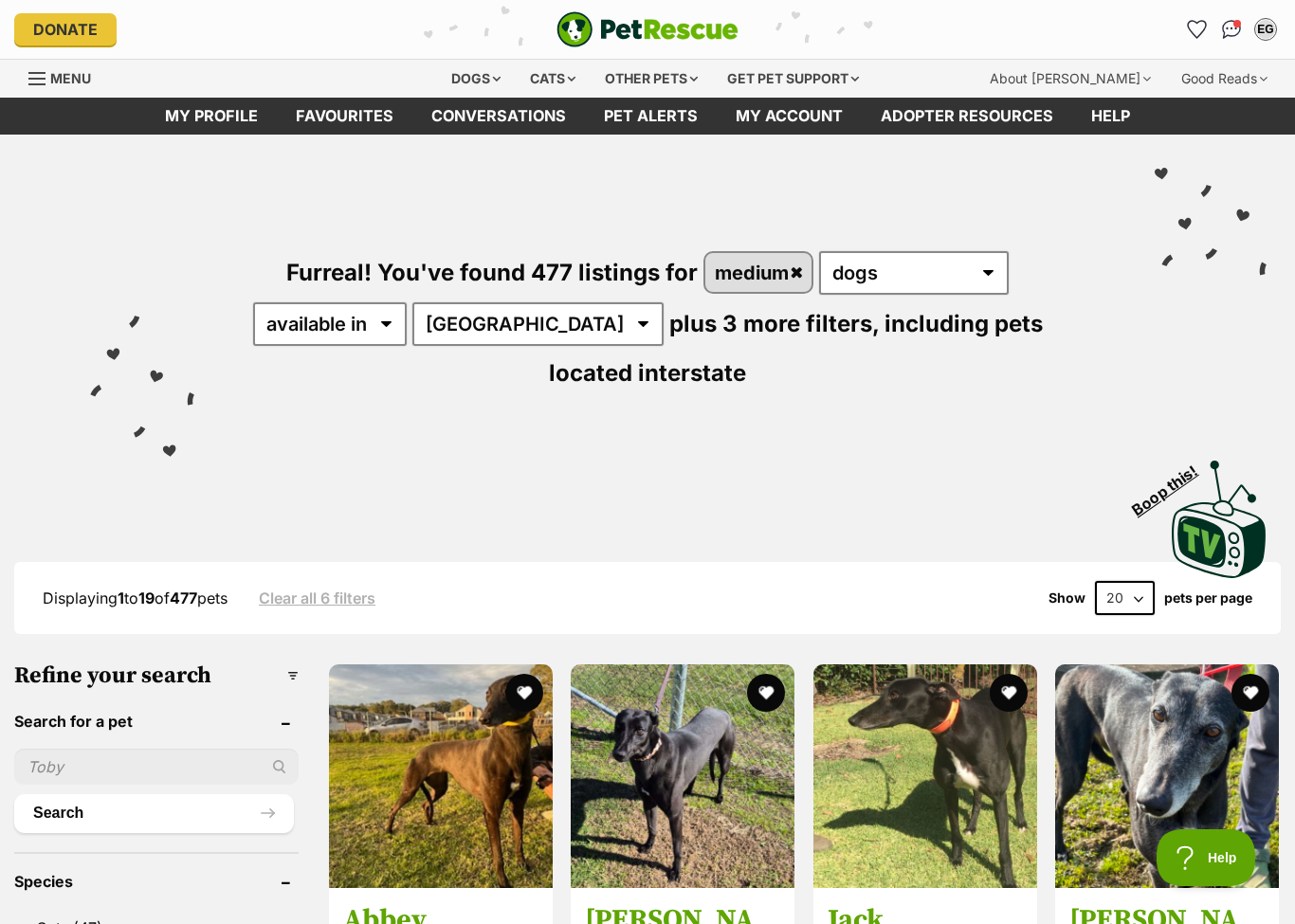 click on "20 40 60" at bounding box center [1124, 598] 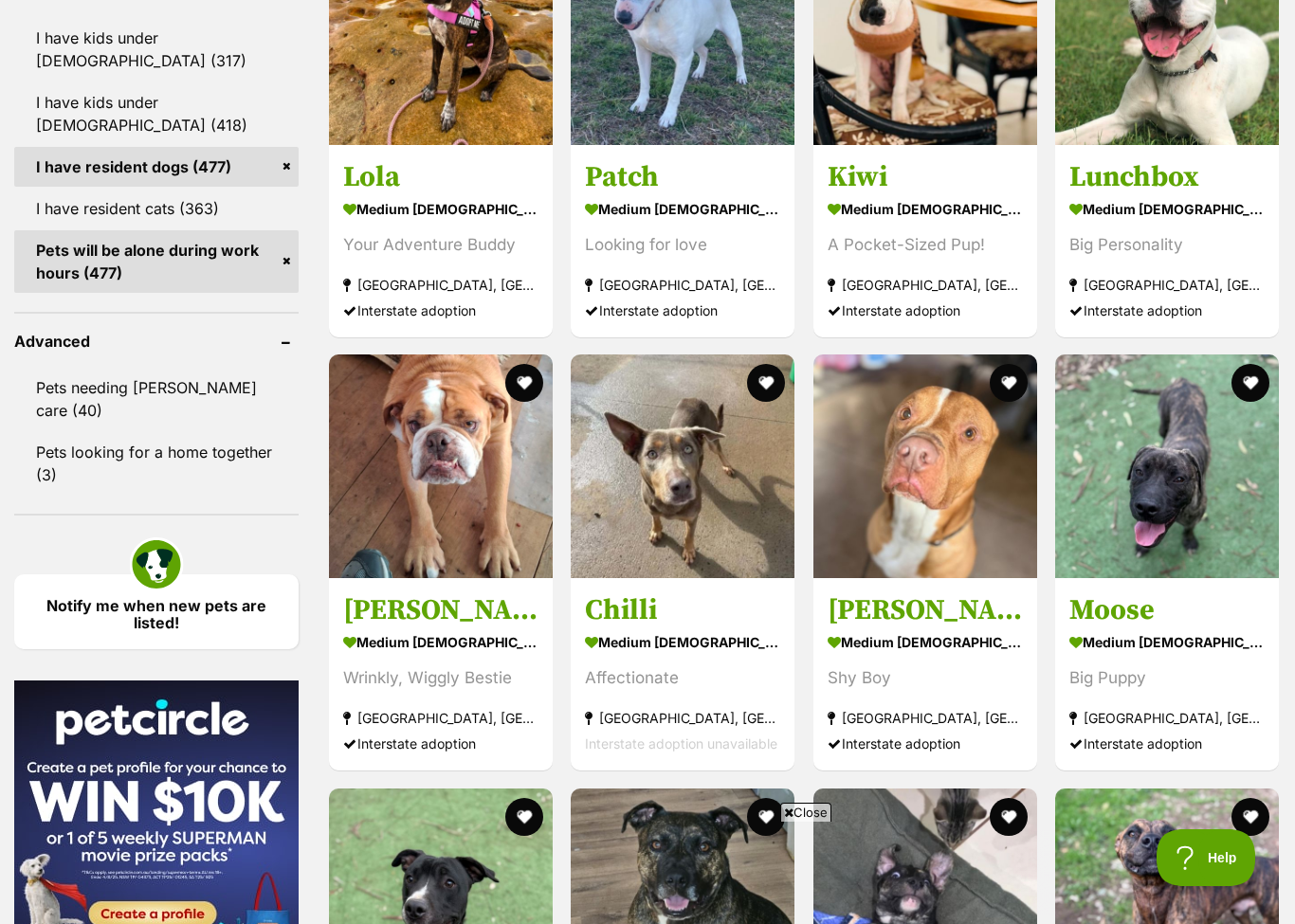 scroll, scrollTop: 2236, scrollLeft: 0, axis: vertical 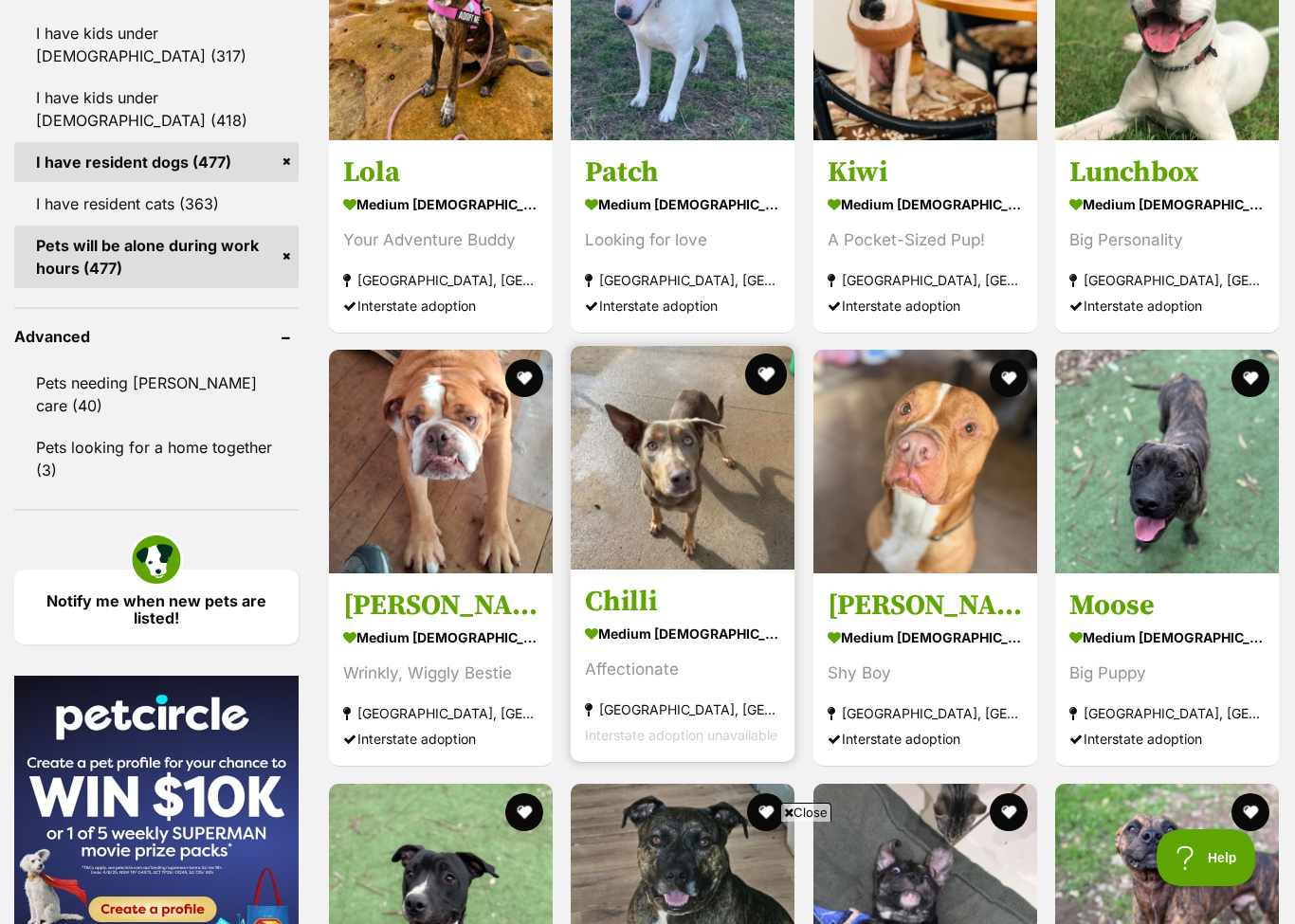 click at bounding box center [767, 374] 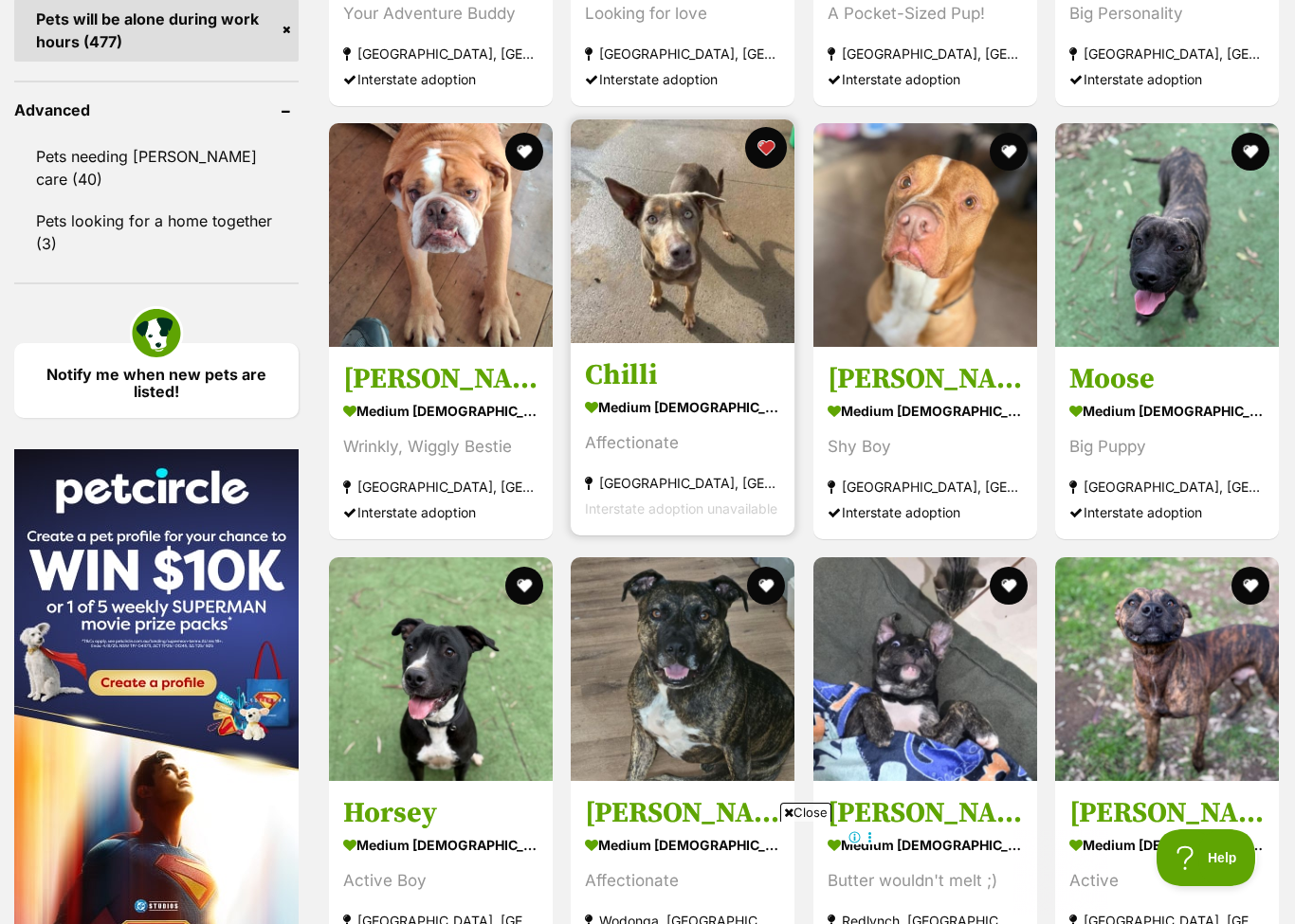 scroll, scrollTop: 2609, scrollLeft: 0, axis: vertical 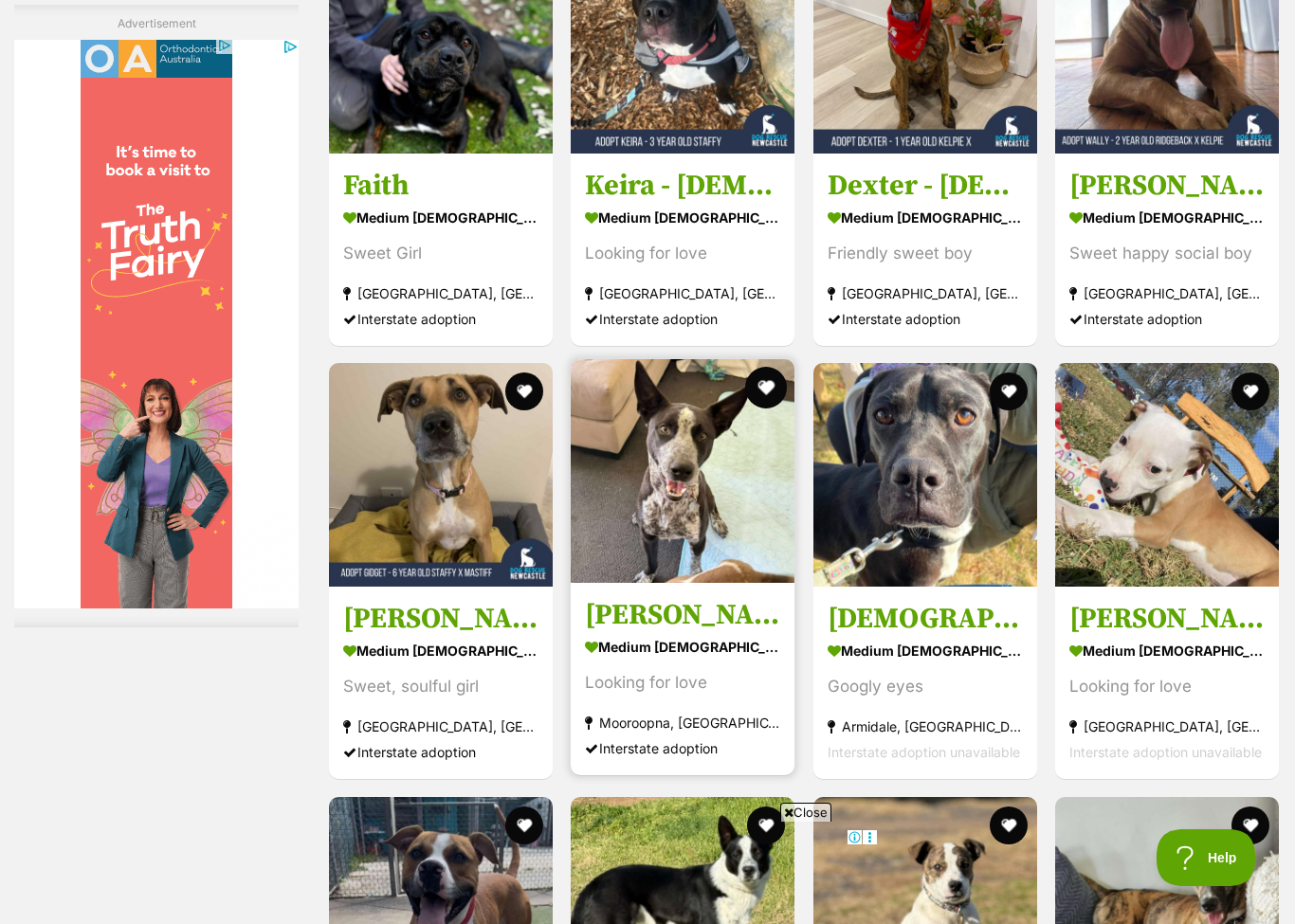 click at bounding box center (767, 388) 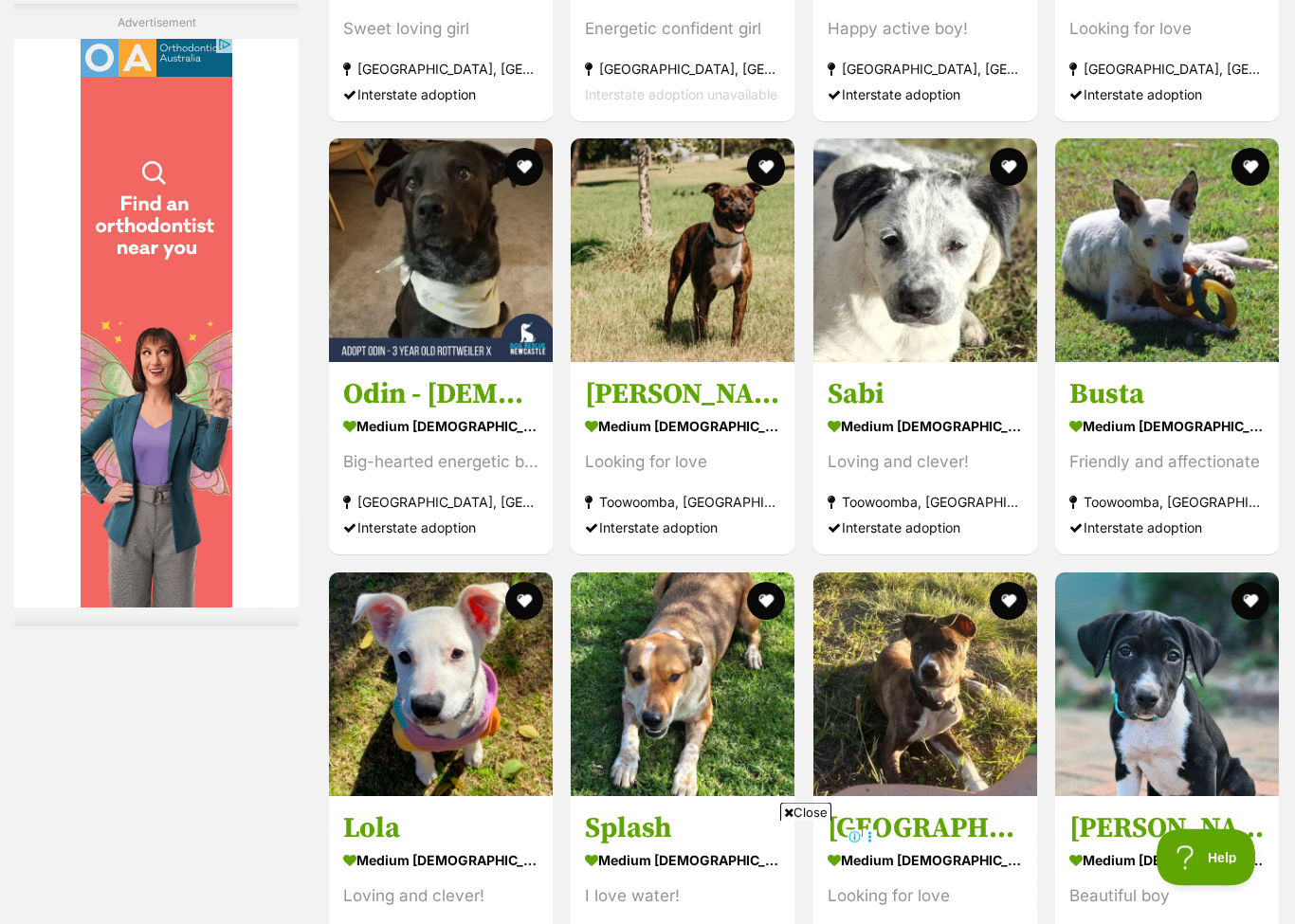 scroll, scrollTop: 5916, scrollLeft: 0, axis: vertical 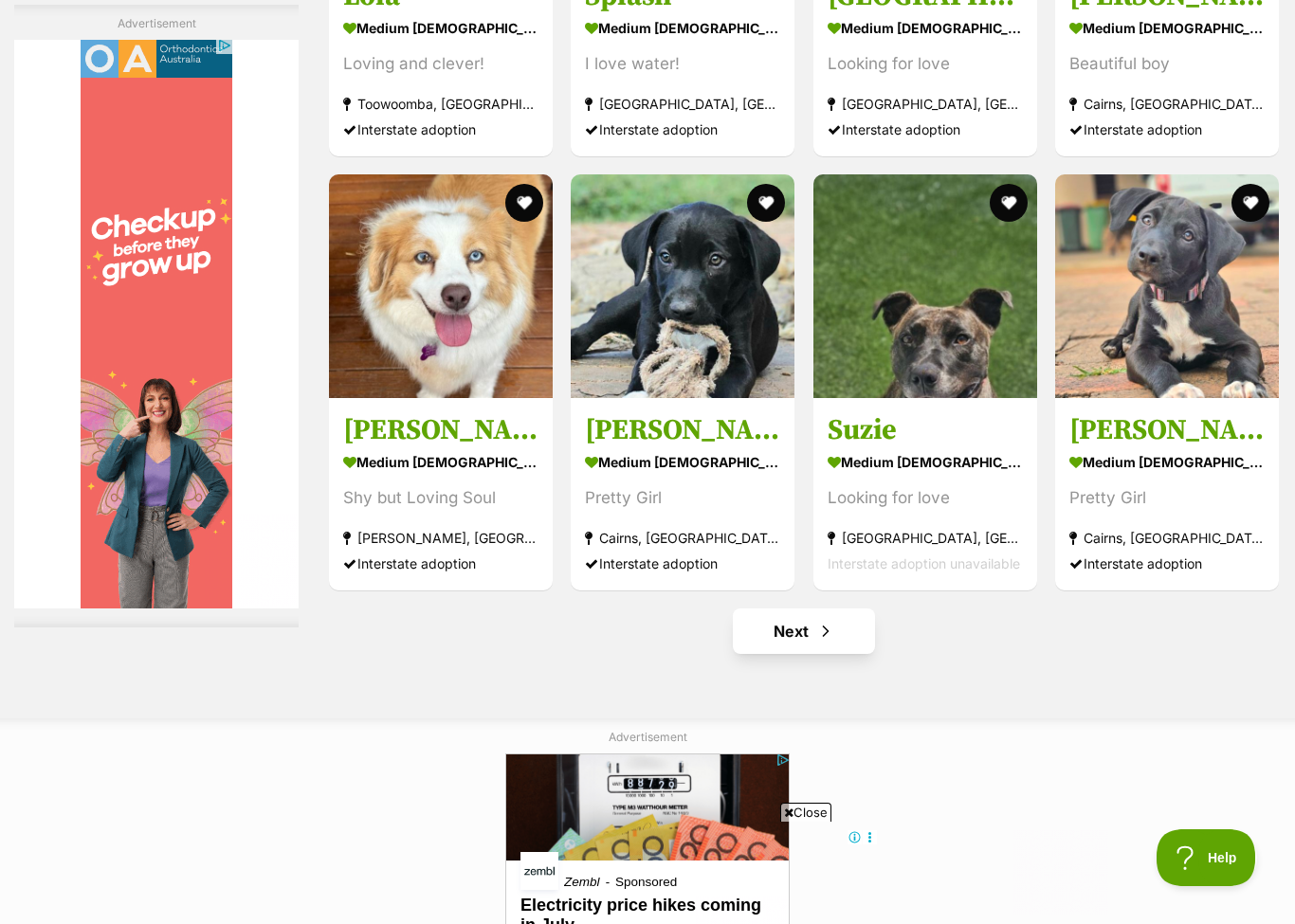 click on "Next" at bounding box center (804, 631) 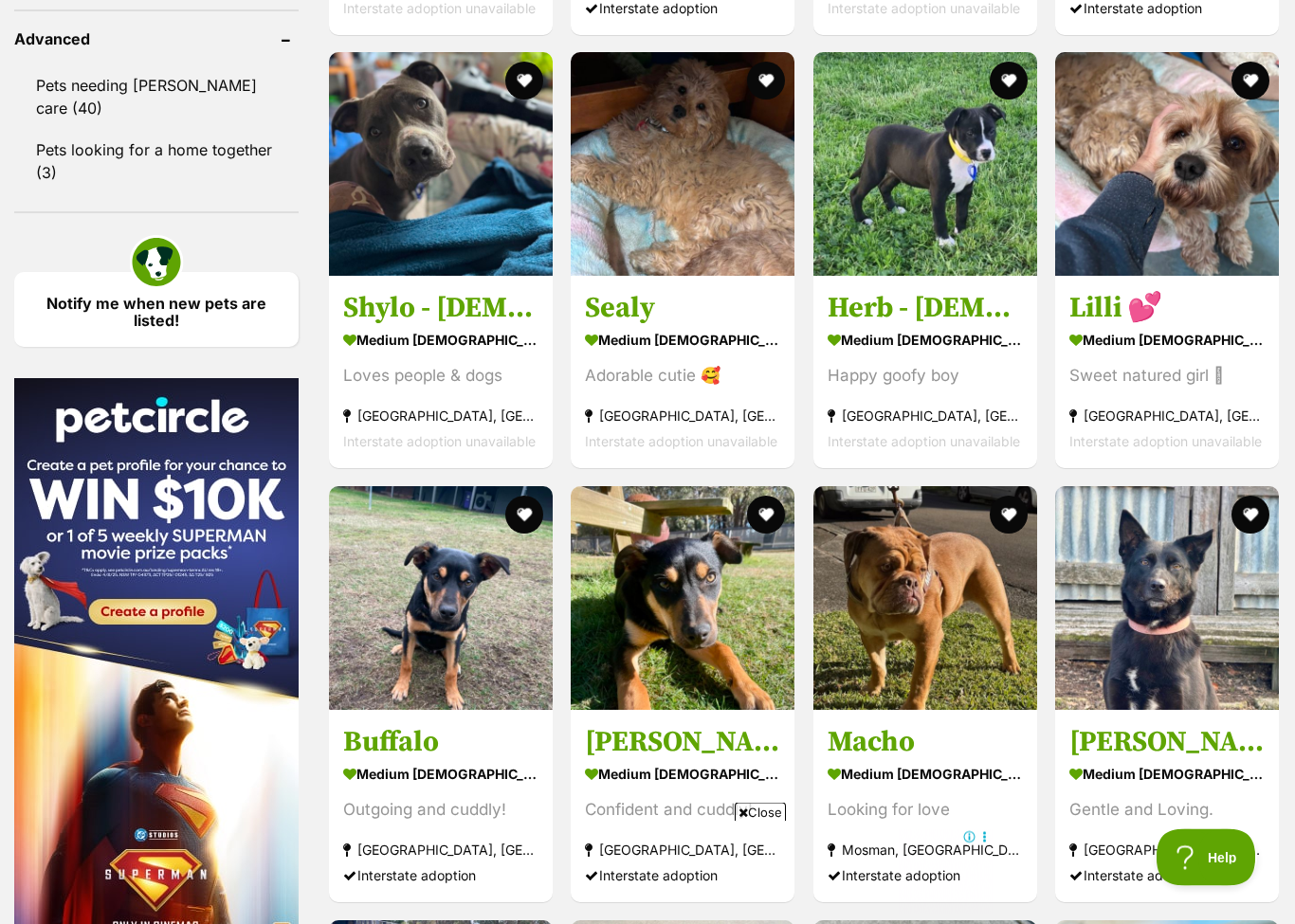 scroll, scrollTop: 2655, scrollLeft: 0, axis: vertical 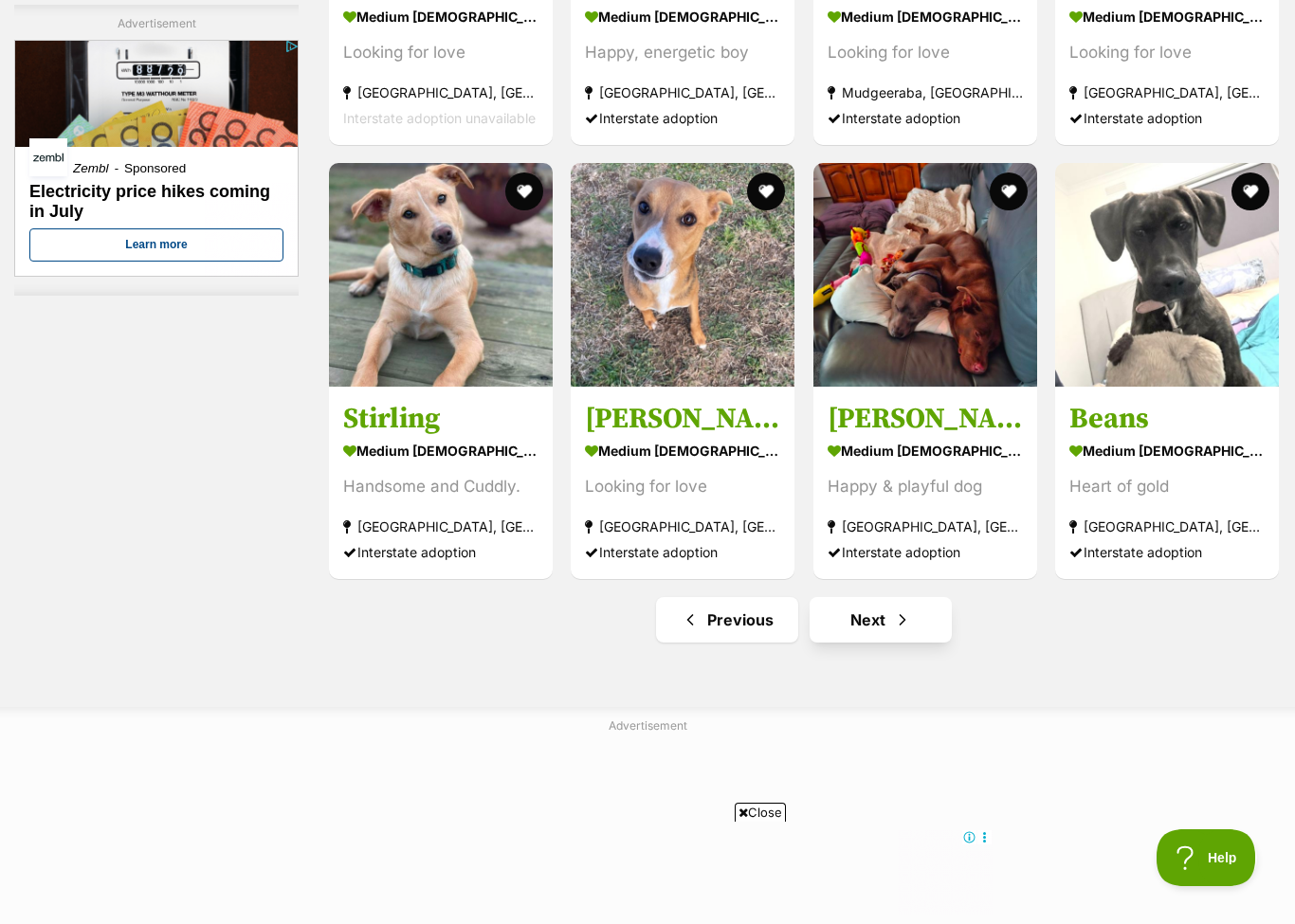 click on "Next" at bounding box center [881, 620] 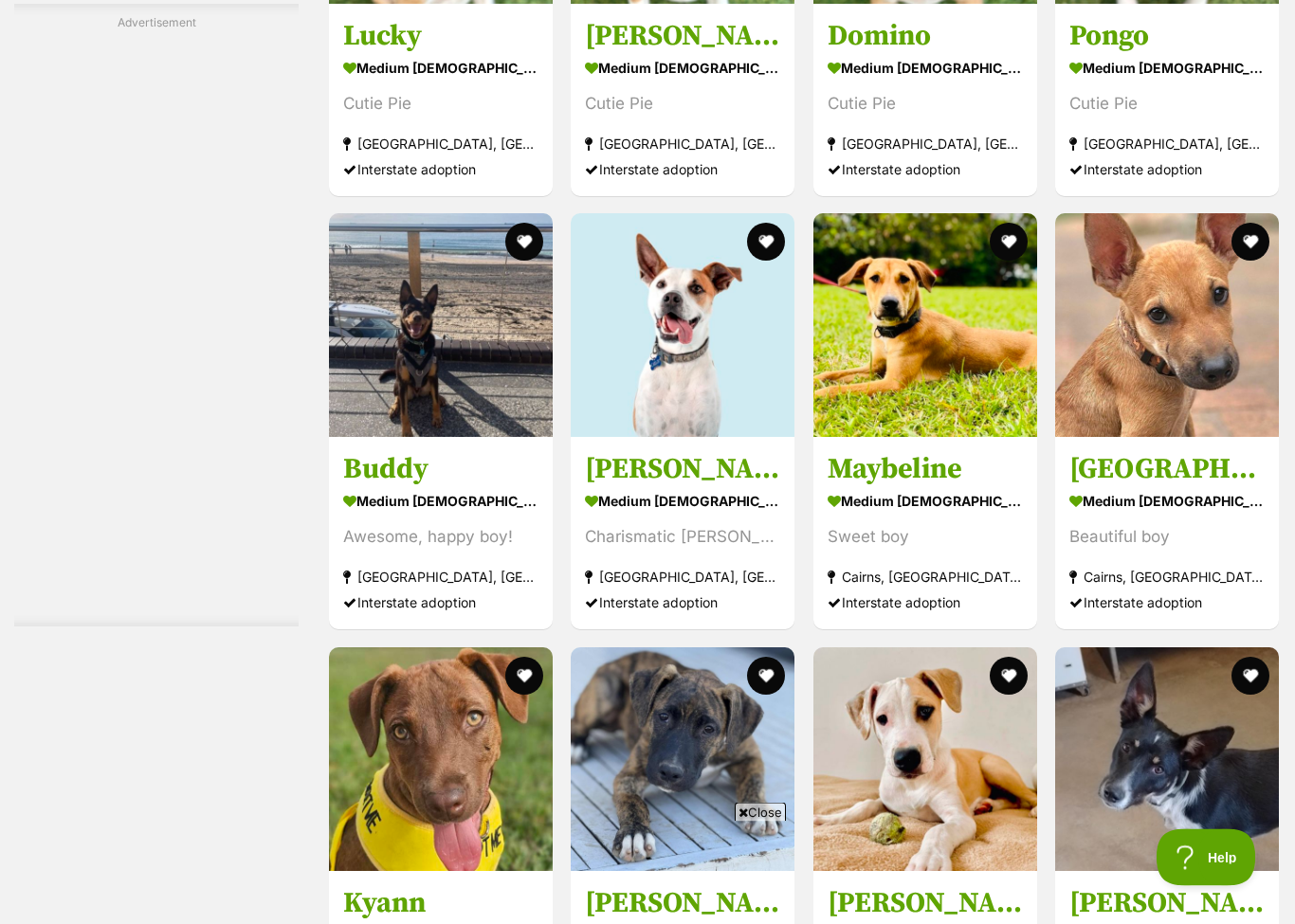 scroll, scrollTop: 4662, scrollLeft: 0, axis: vertical 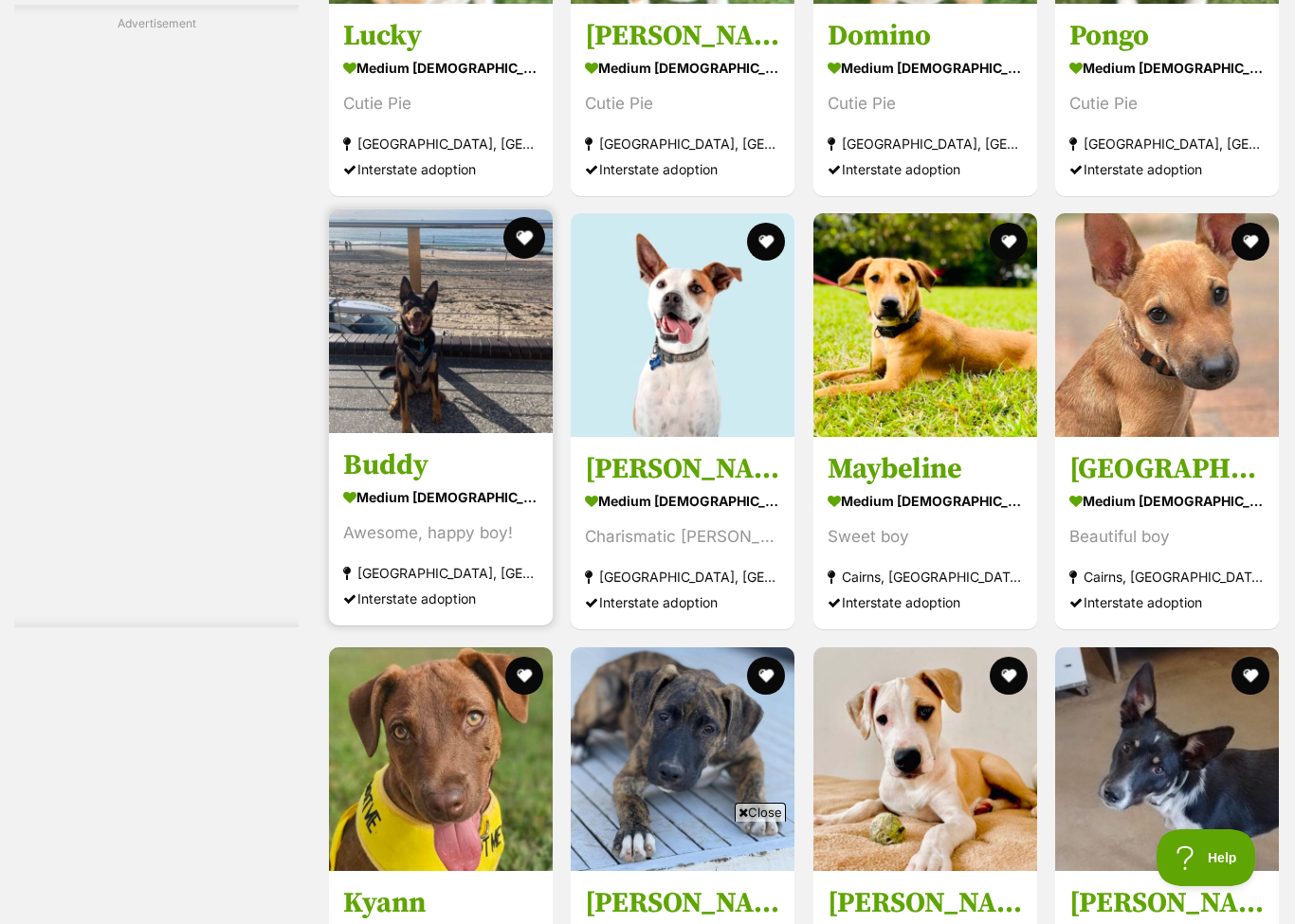click at bounding box center [524, 238] 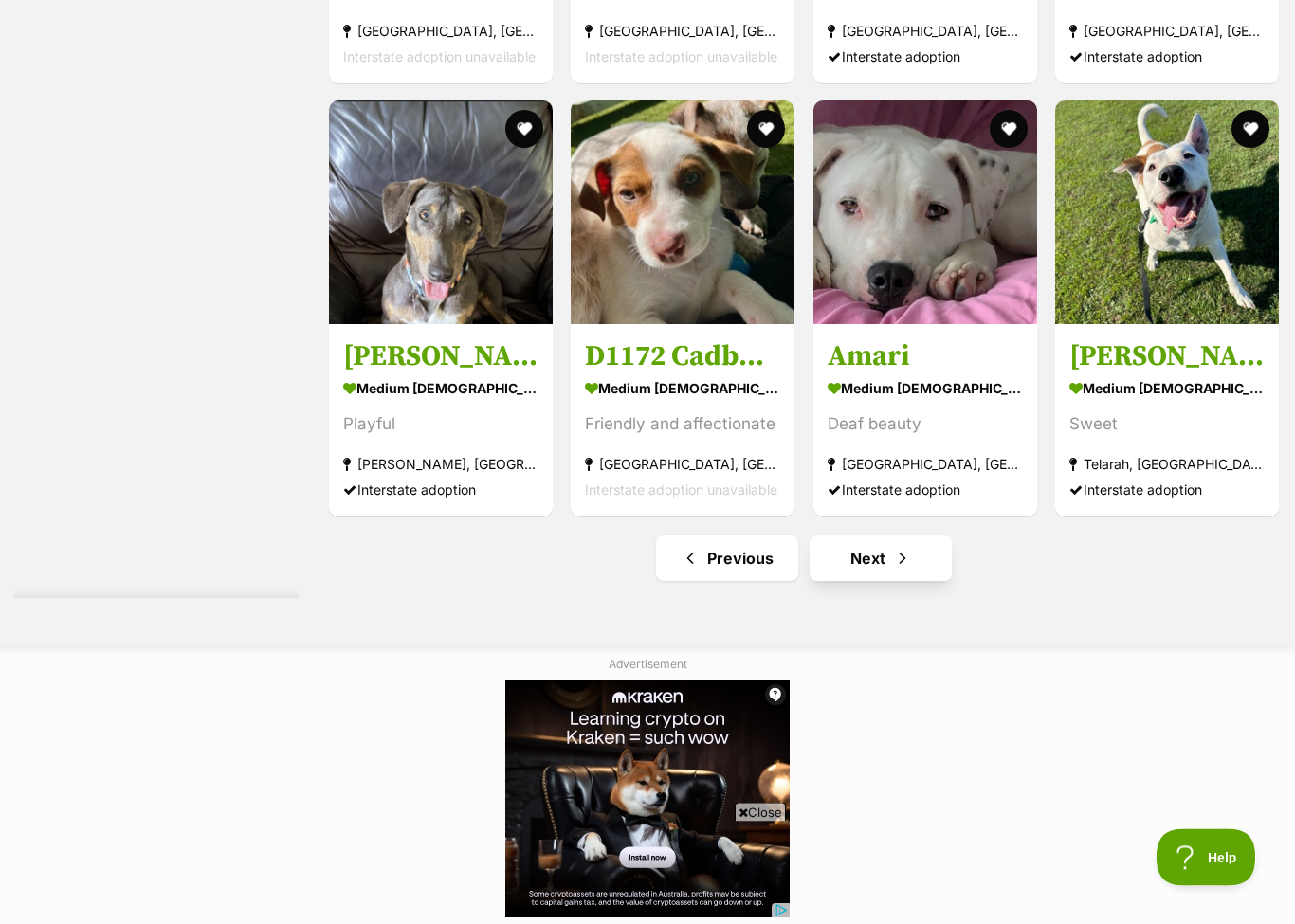 scroll, scrollTop: 6943, scrollLeft: 0, axis: vertical 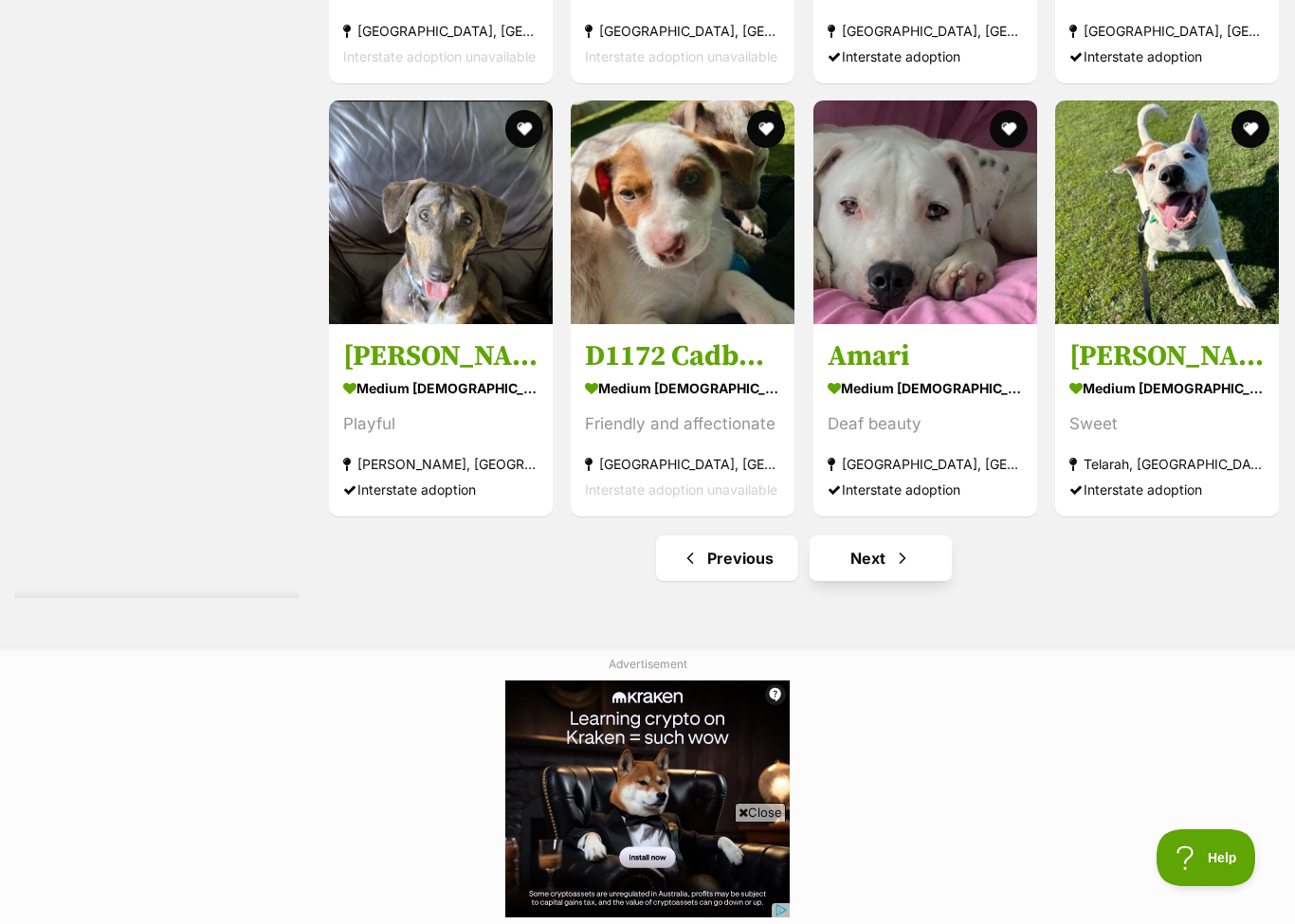 click at bounding box center (903, 558) 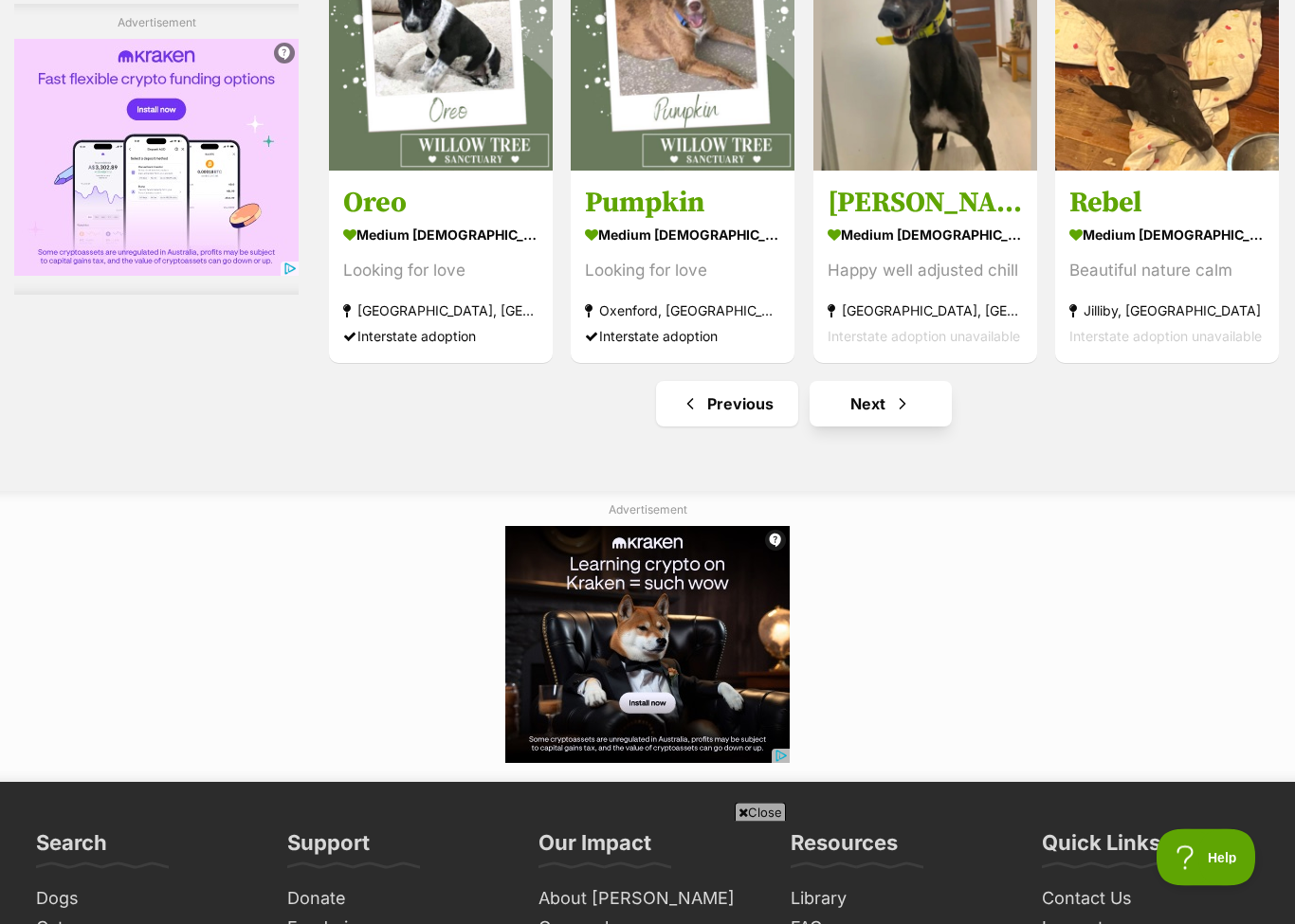 scroll, scrollTop: 6977, scrollLeft: 0, axis: vertical 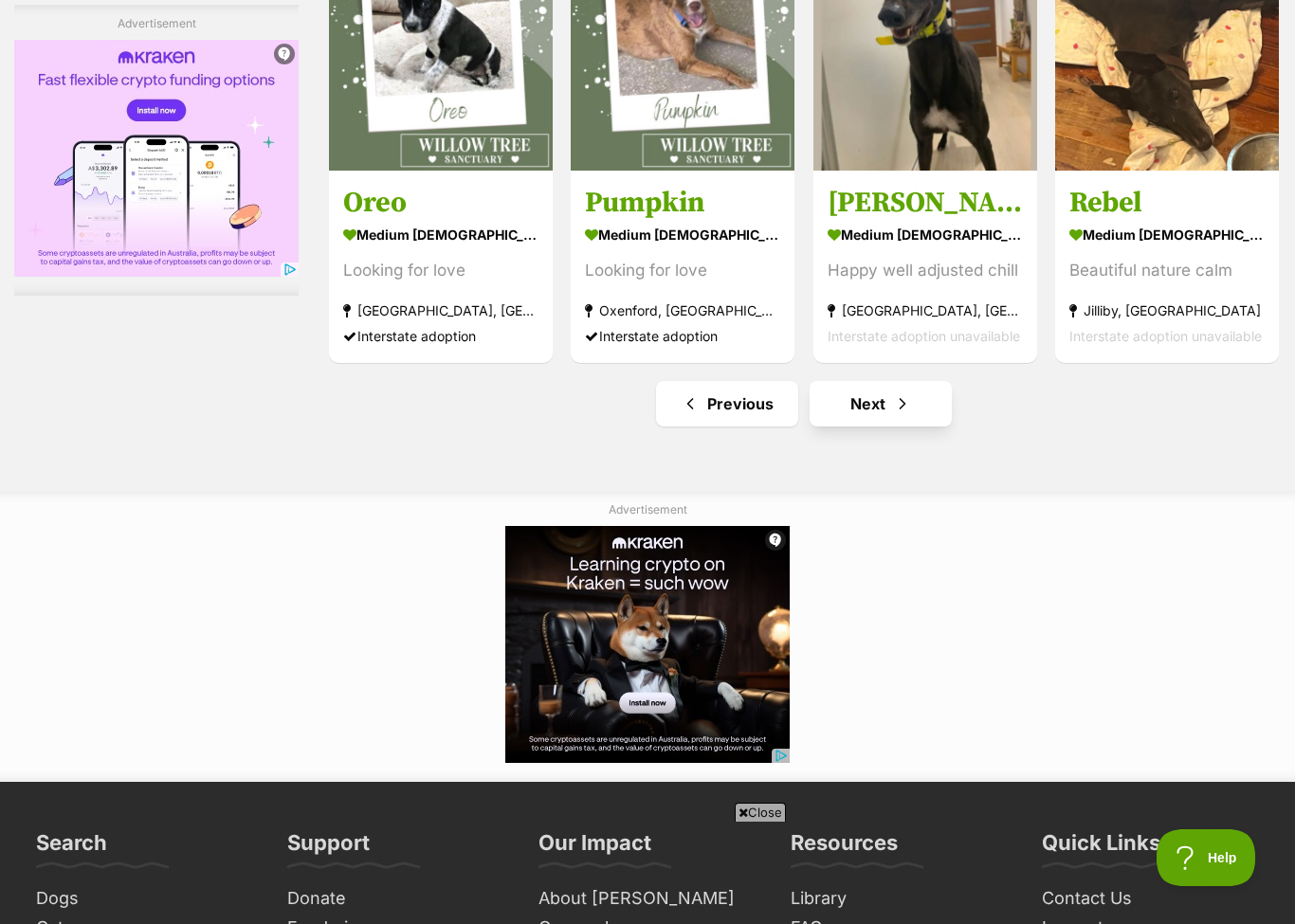 click on "Next" at bounding box center (881, 404) 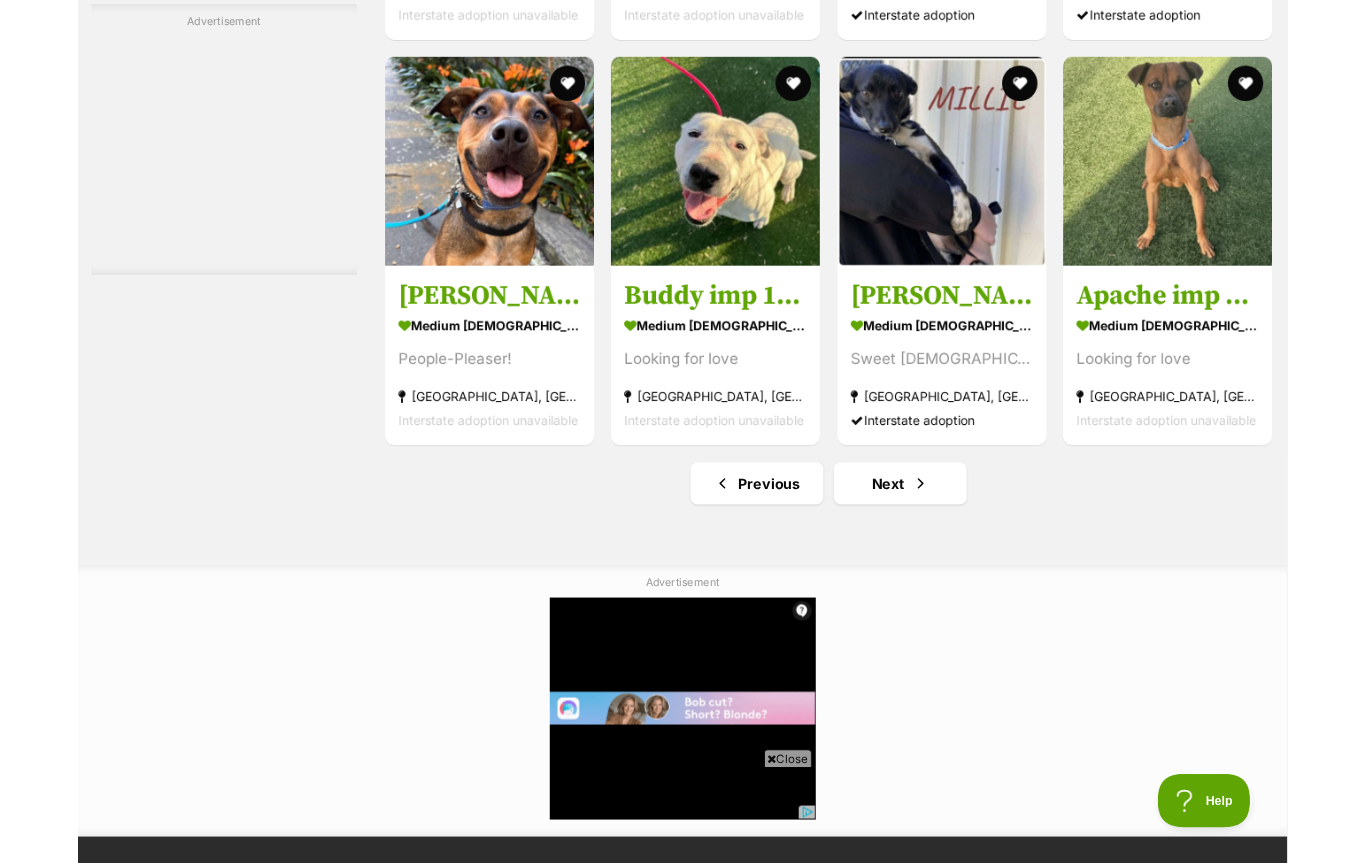 scroll, scrollTop: 7238, scrollLeft: 0, axis: vertical 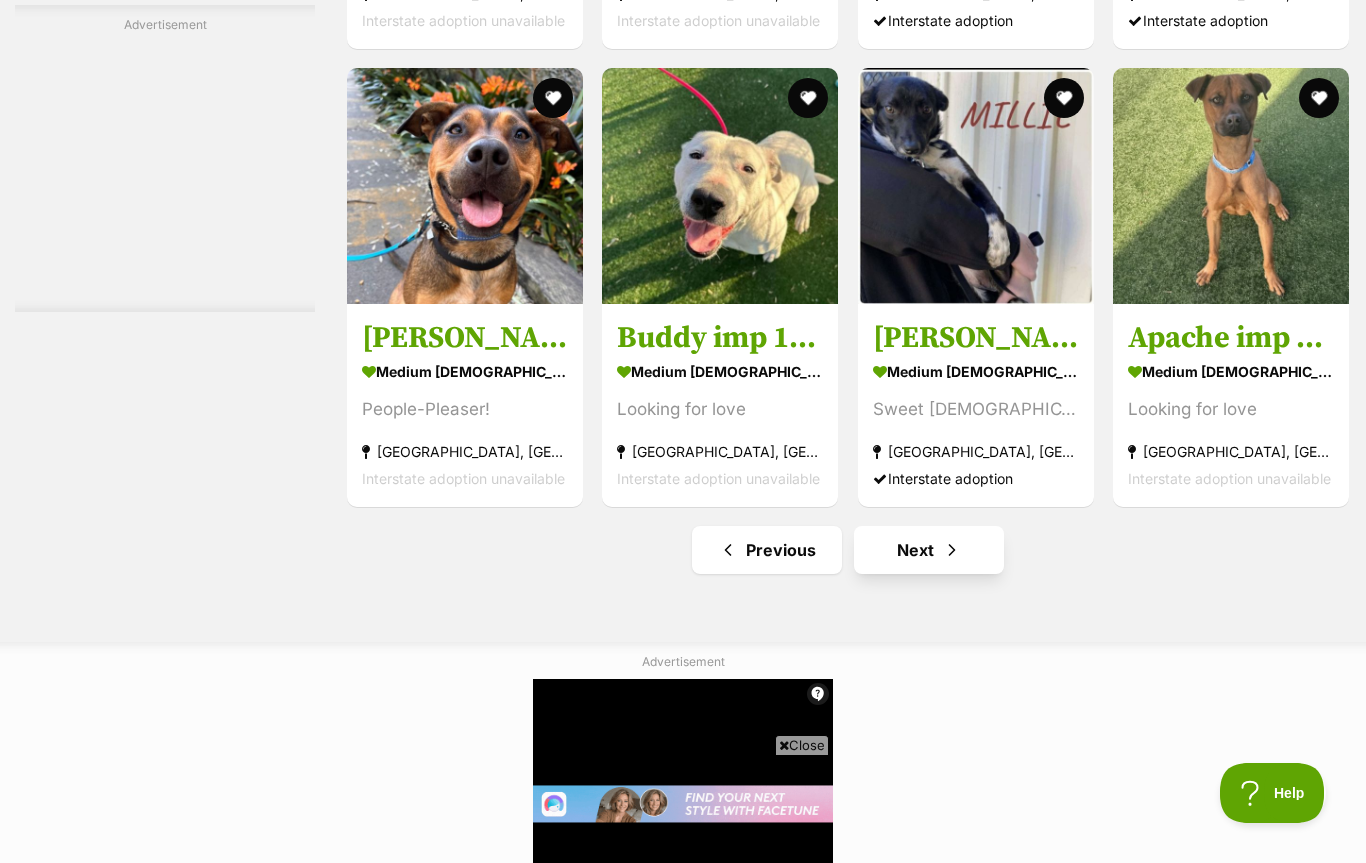 click on "Next" at bounding box center [929, 550] 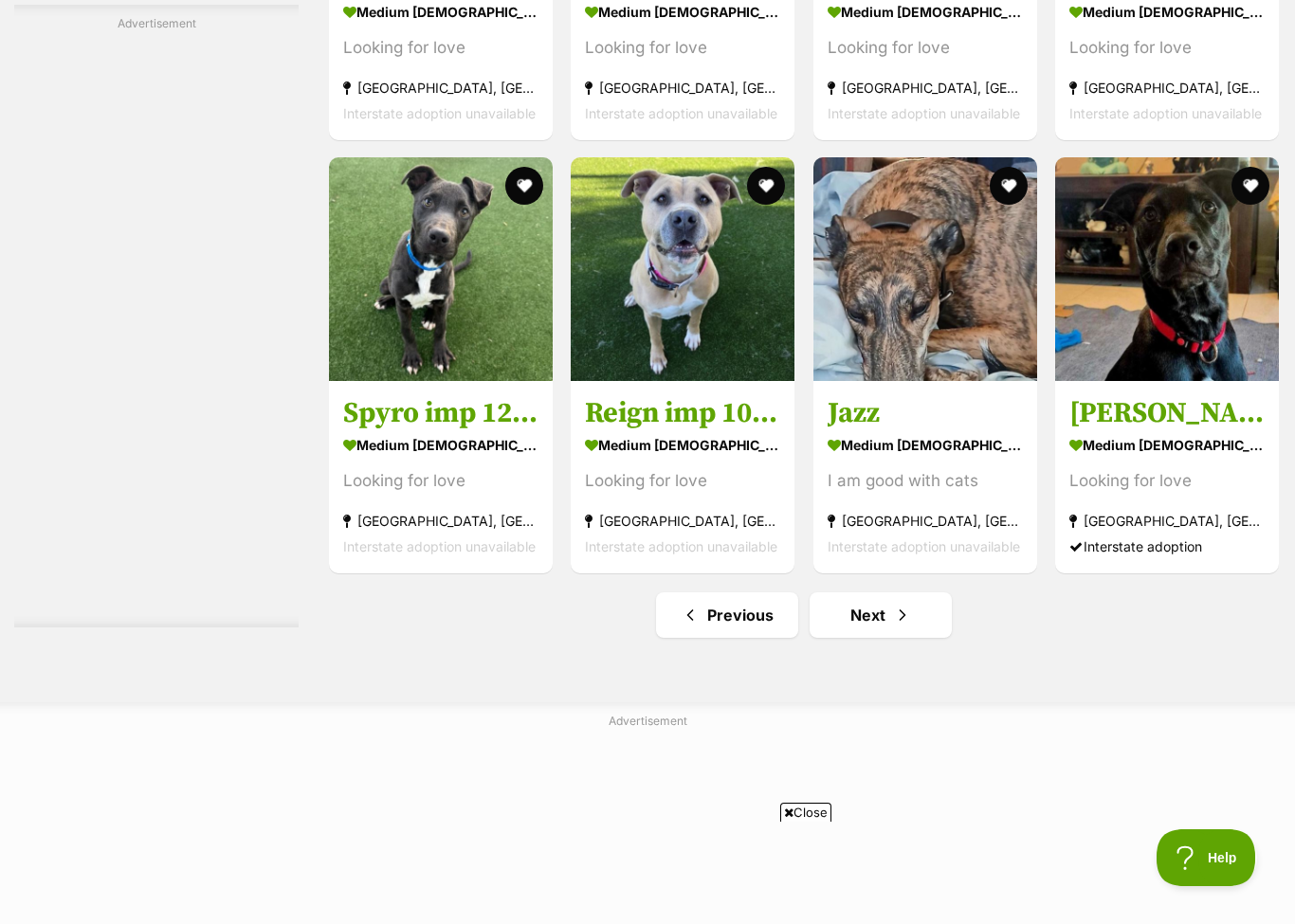 scroll, scrollTop: 6946, scrollLeft: 0, axis: vertical 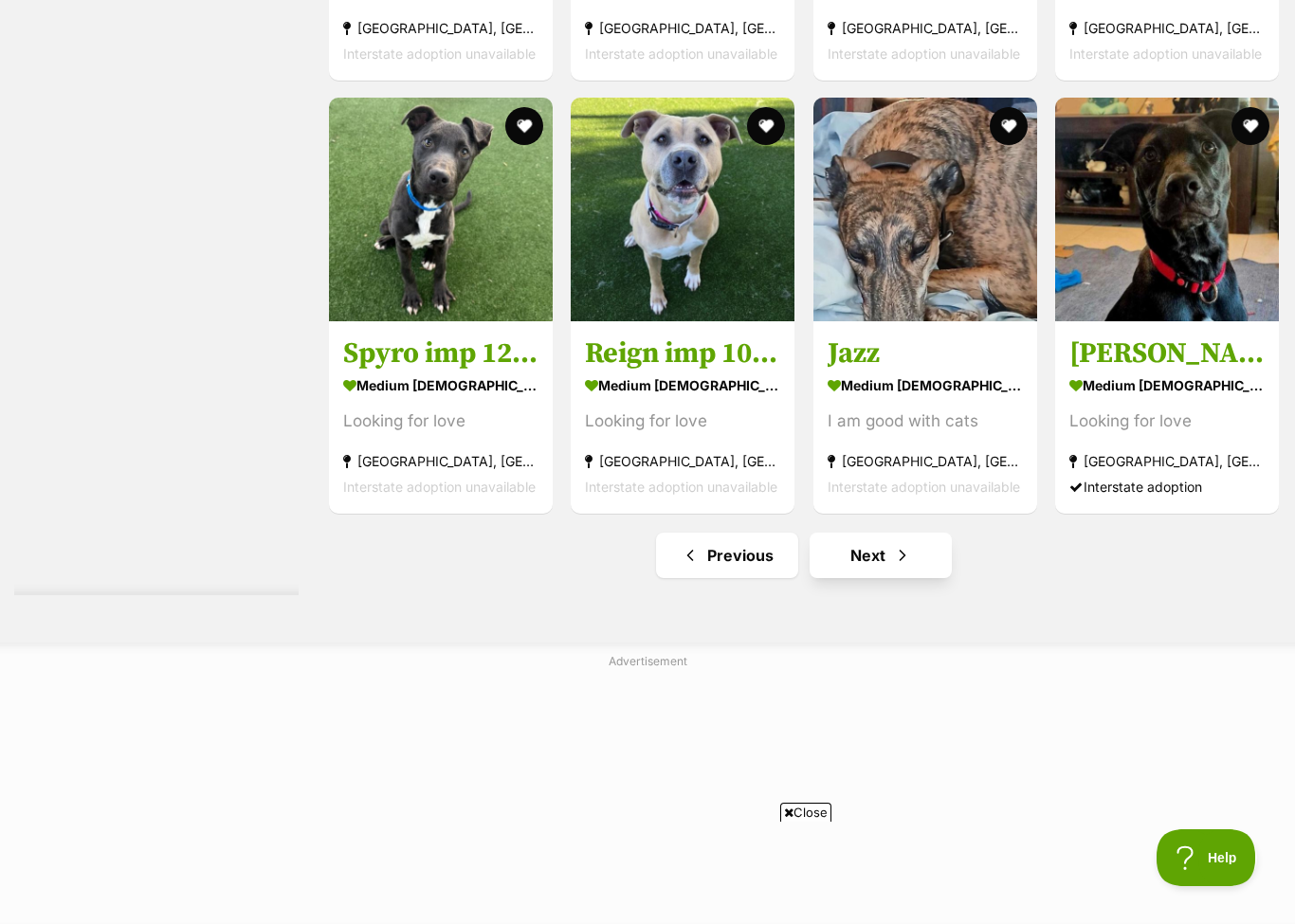 click on "Next" at bounding box center (881, 555) 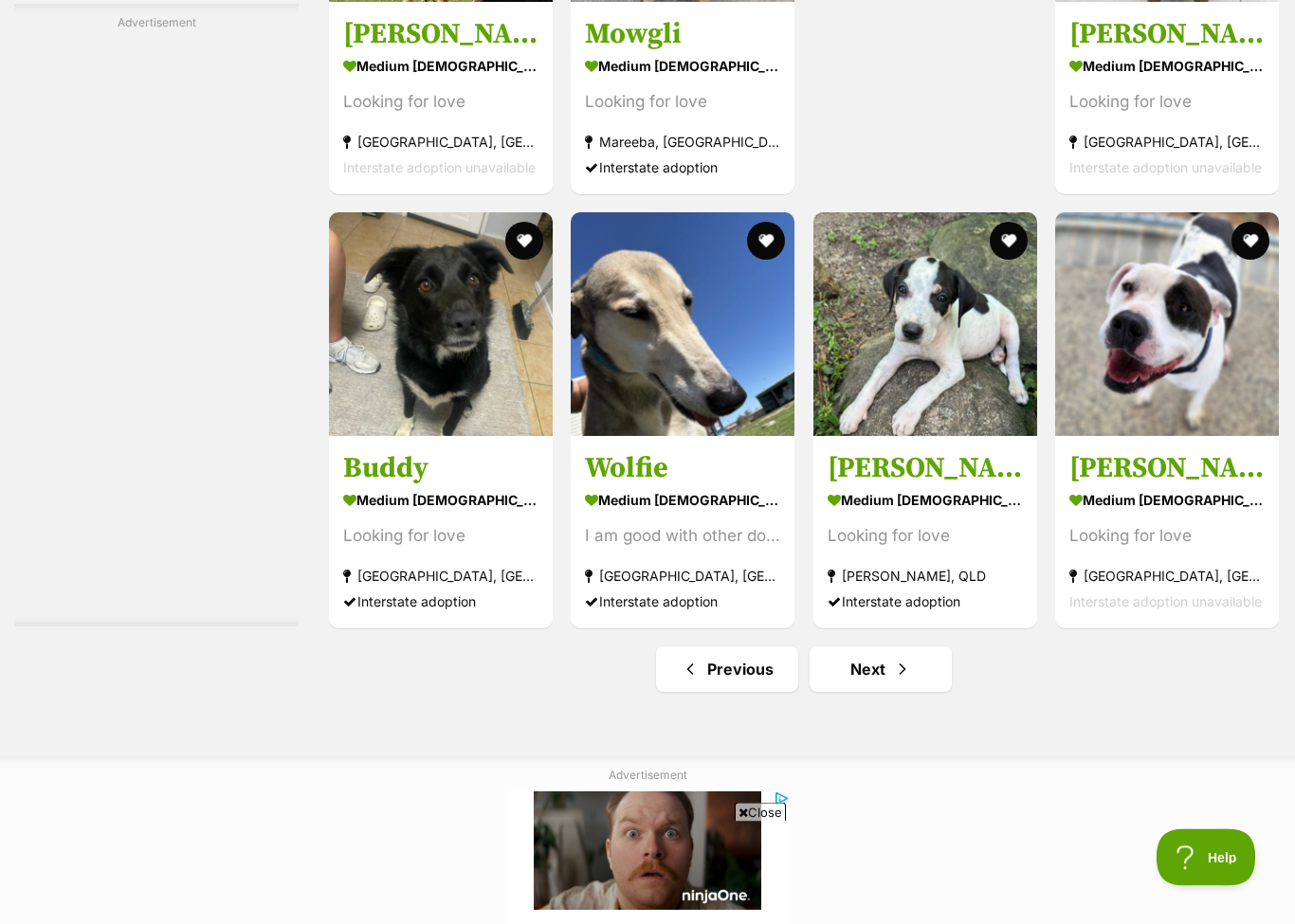 scroll, scrollTop: 6712, scrollLeft: 0, axis: vertical 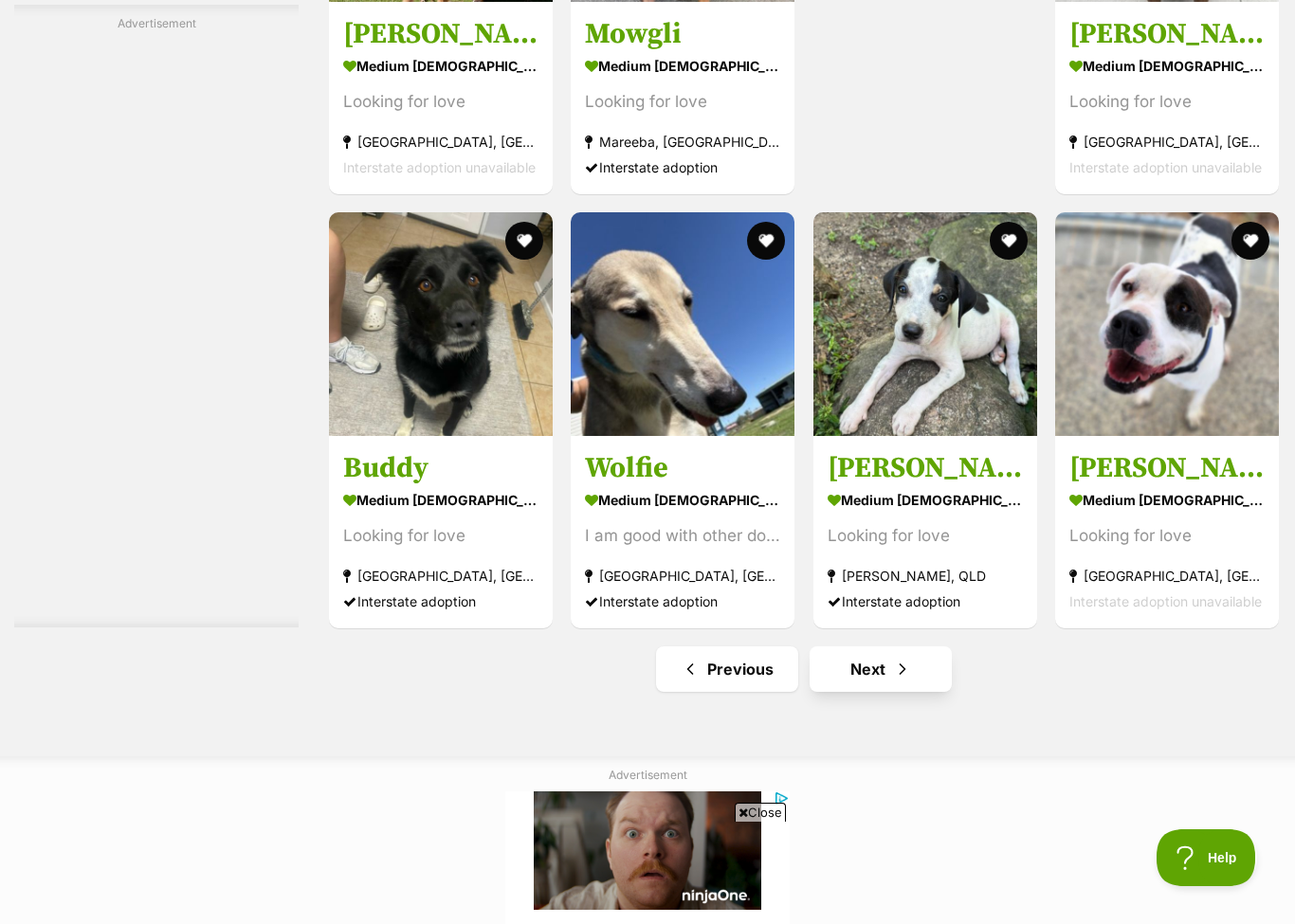click on "Next" at bounding box center [881, 669] 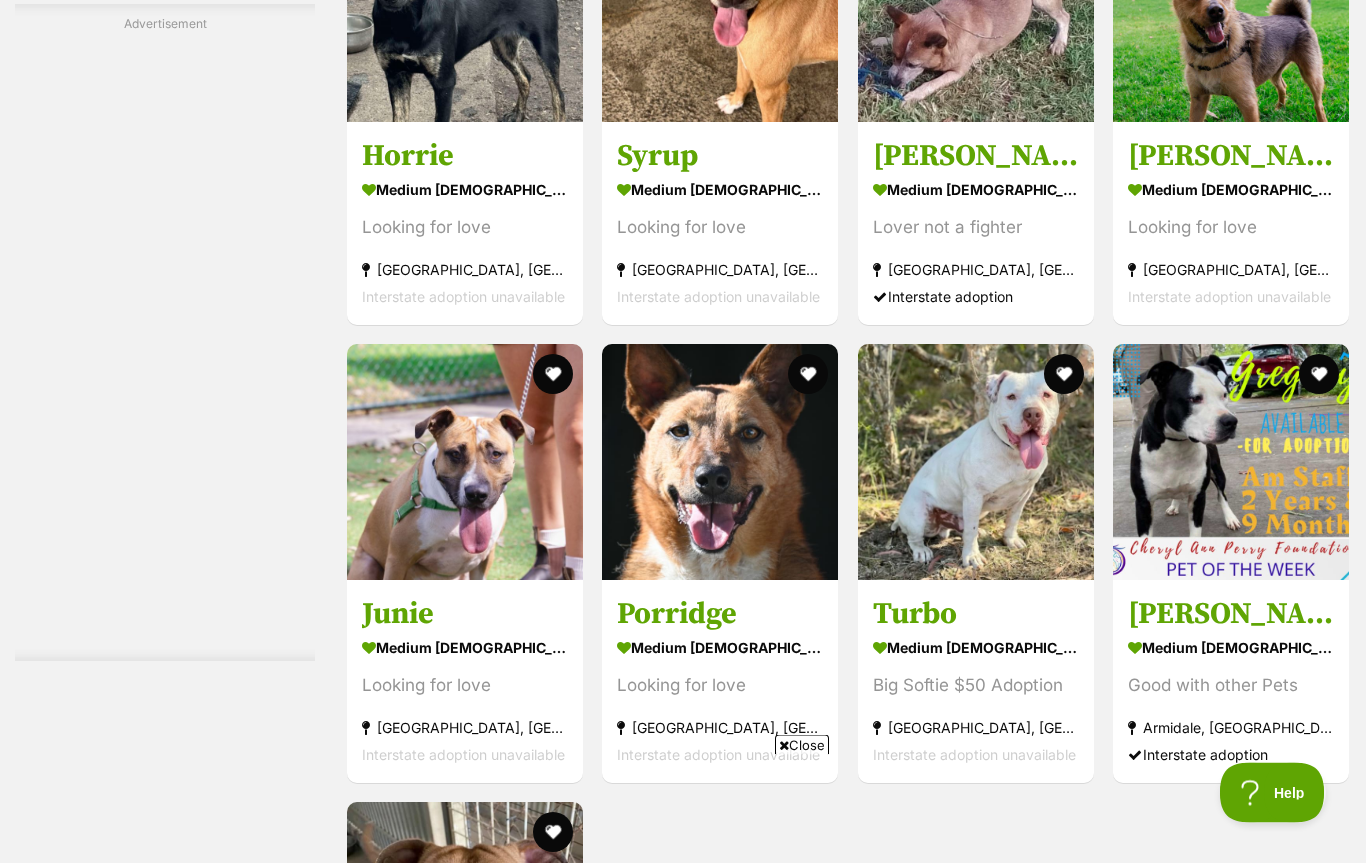 scroll, scrollTop: 6495, scrollLeft: 0, axis: vertical 